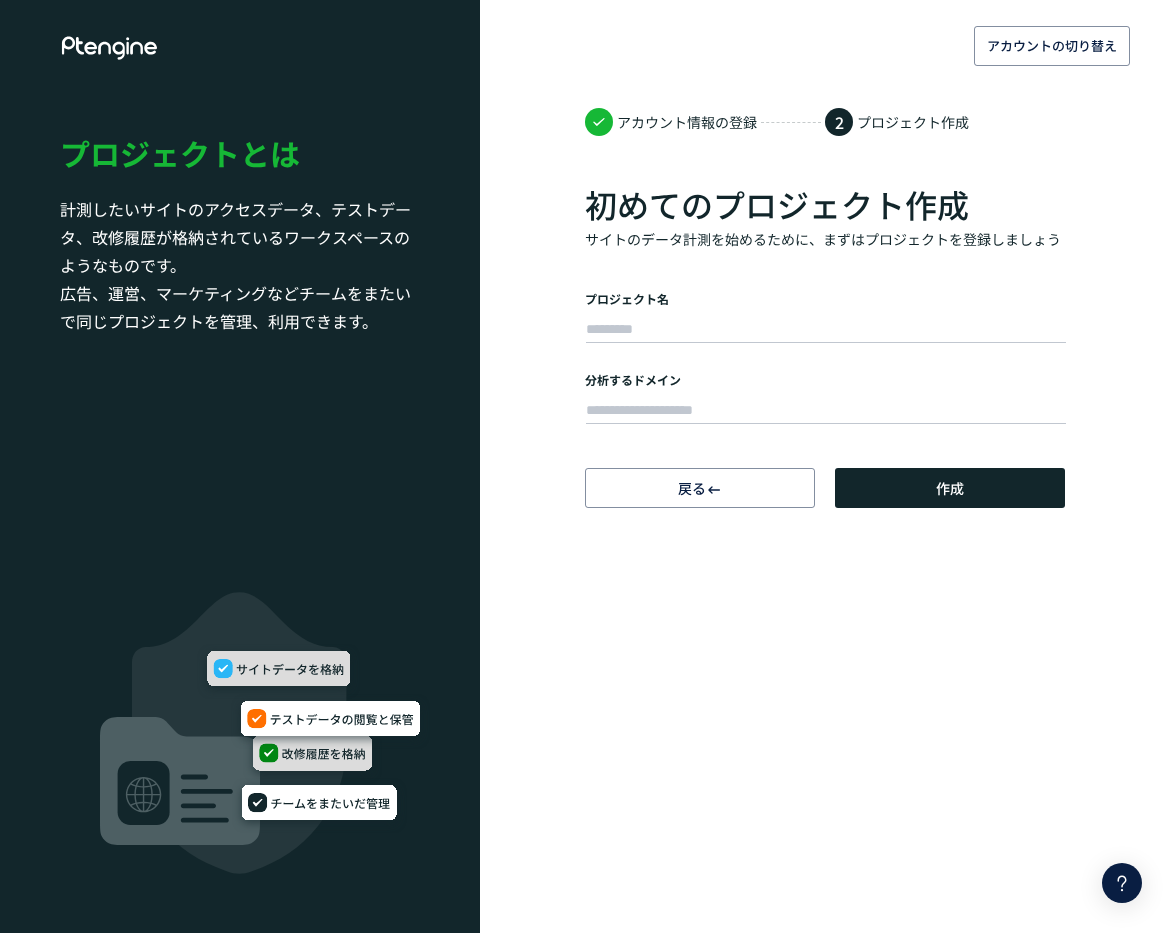 scroll, scrollTop: 0, scrollLeft: 0, axis: both 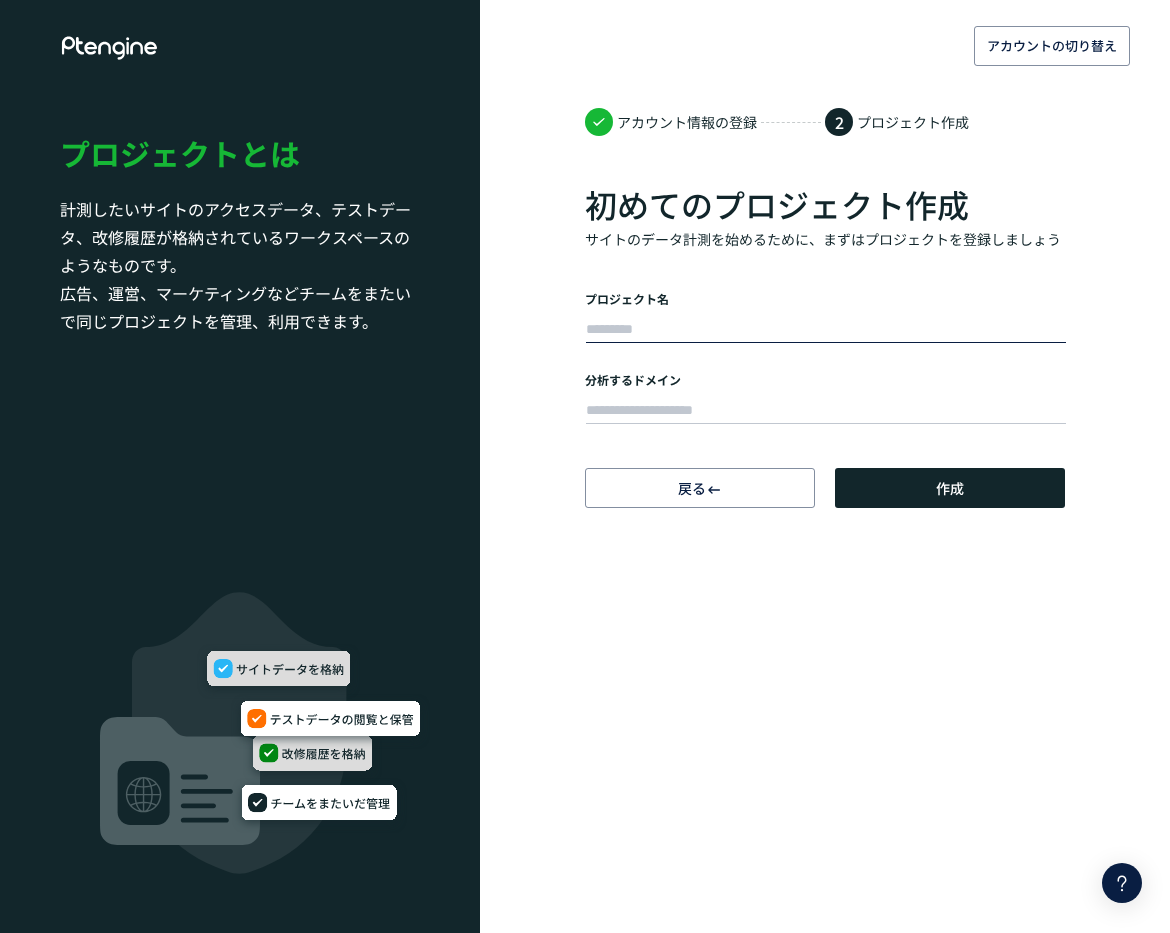 click at bounding box center (826, 330) 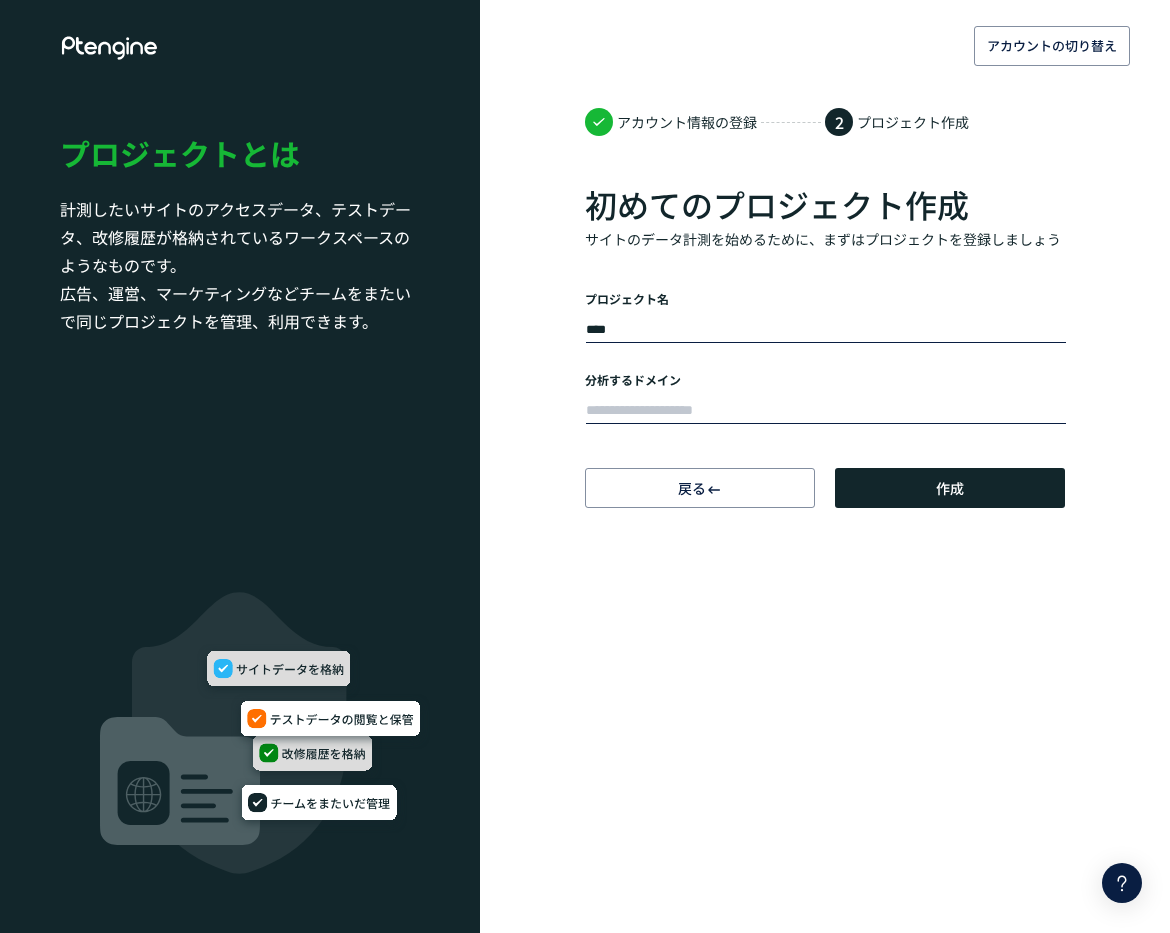 type on "****" 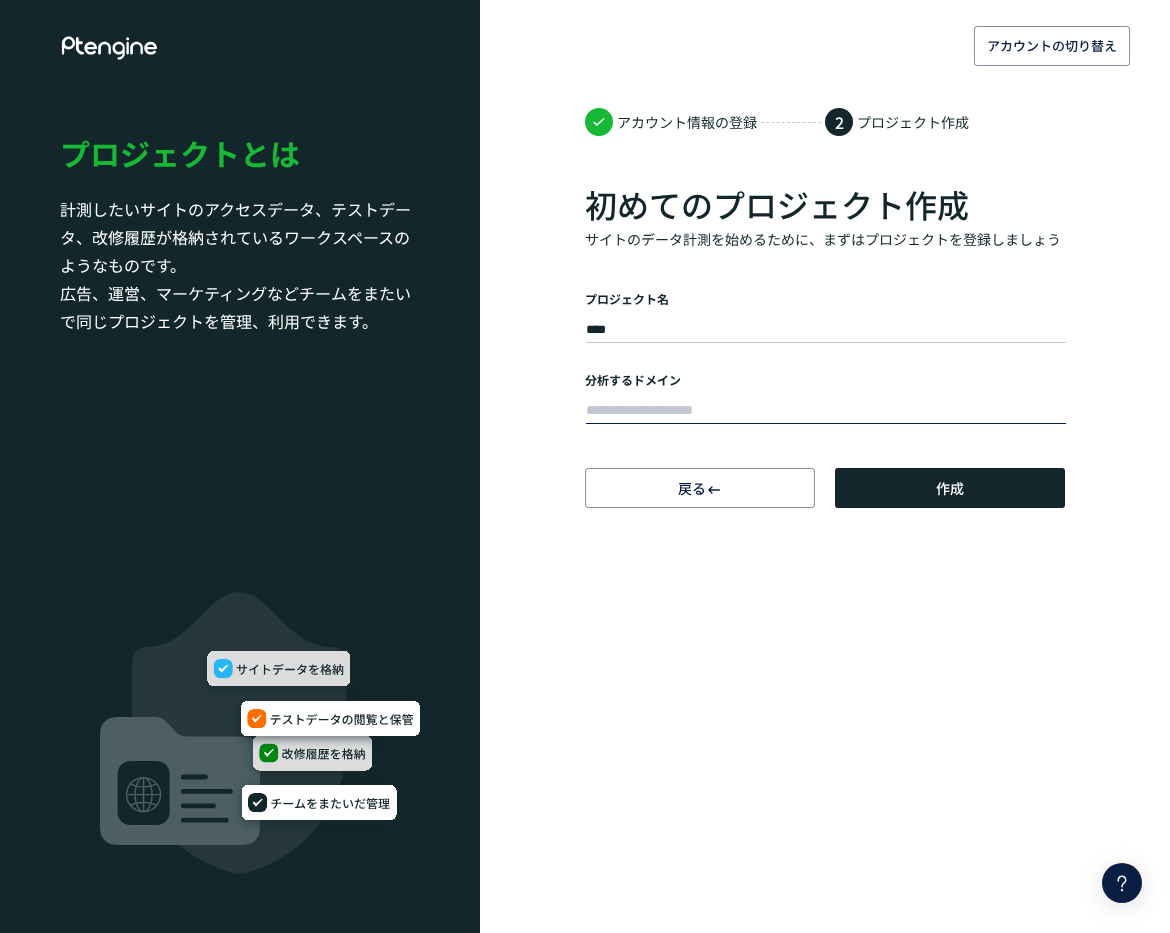 click at bounding box center [826, 411] 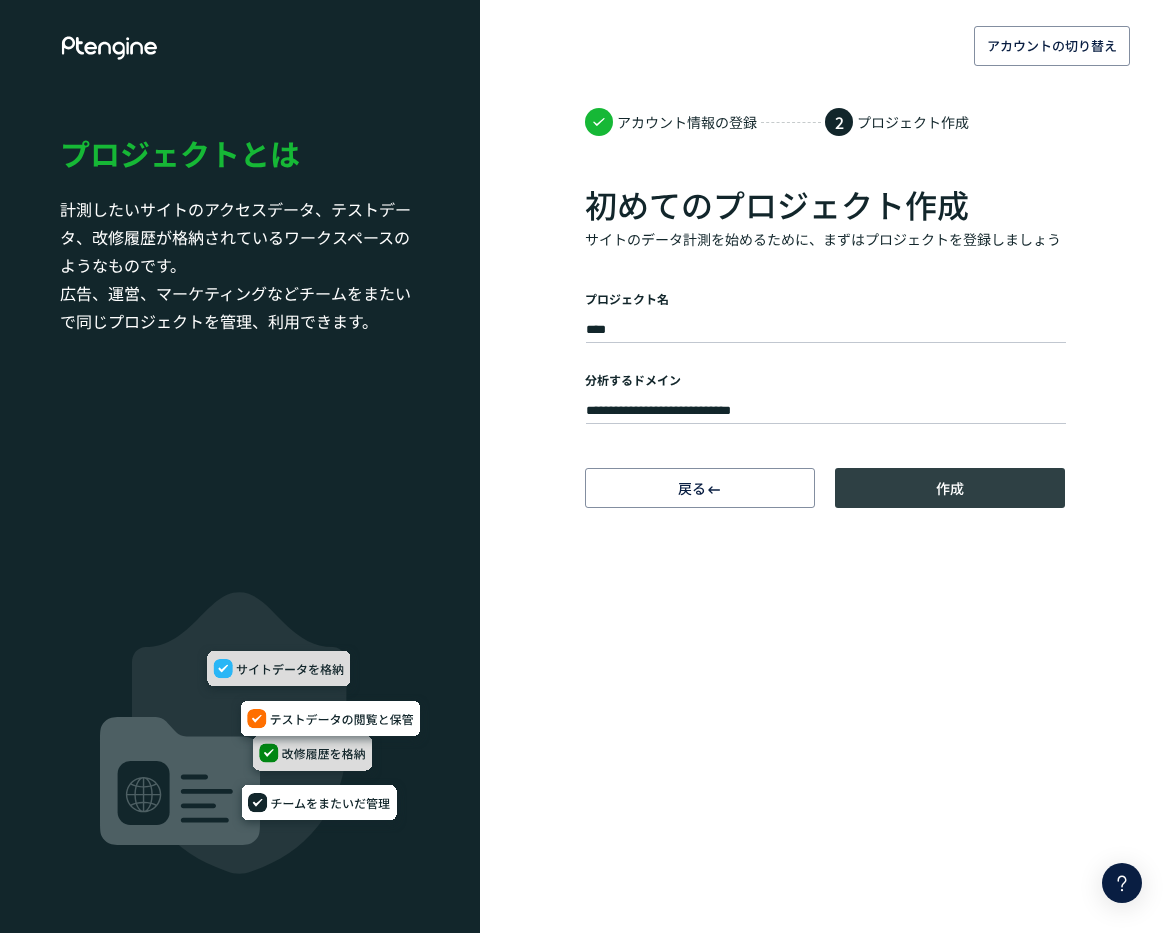 click on "作成" at bounding box center (950, 488) 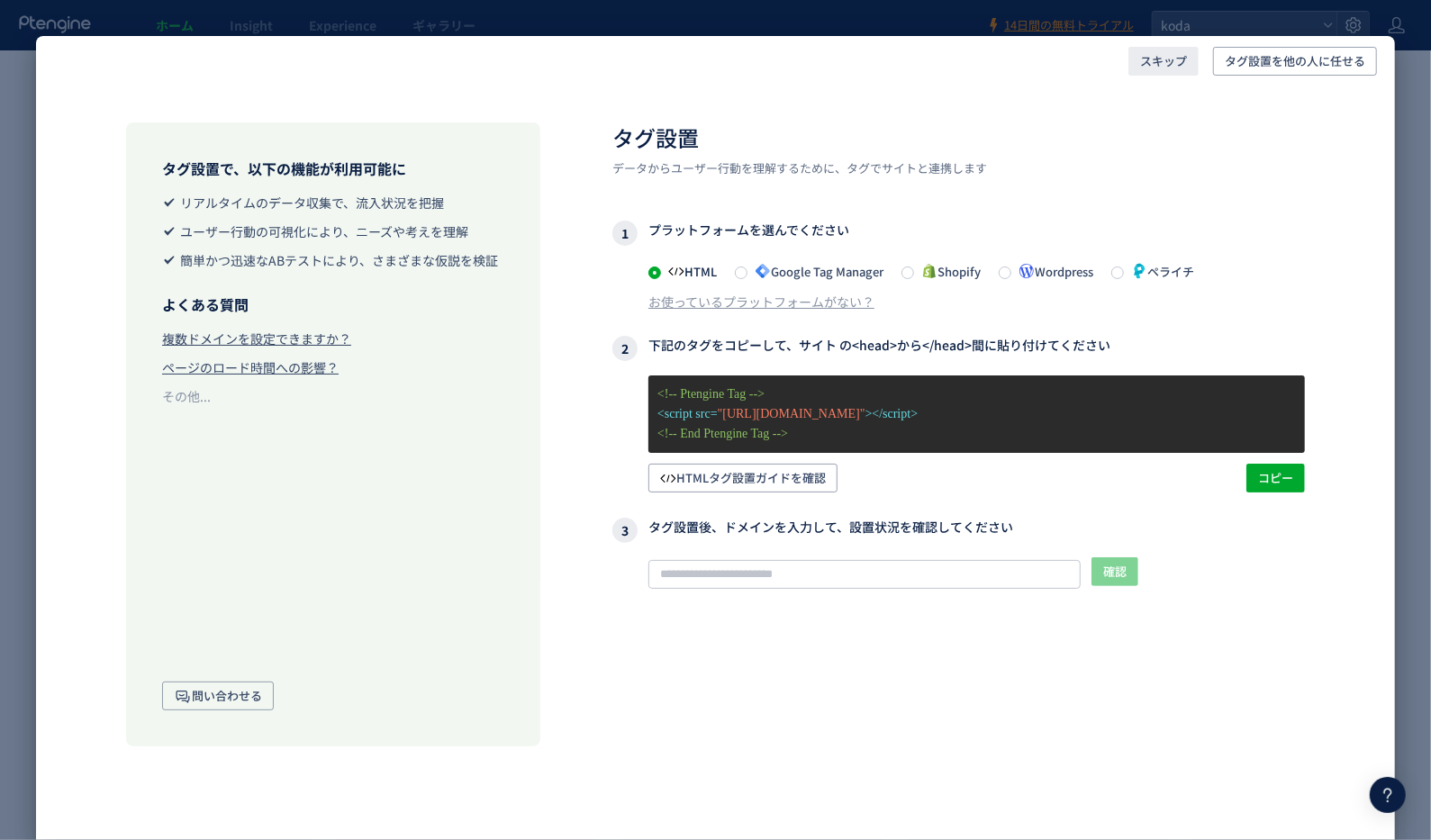 click on "スキップ" at bounding box center [1164, 61] 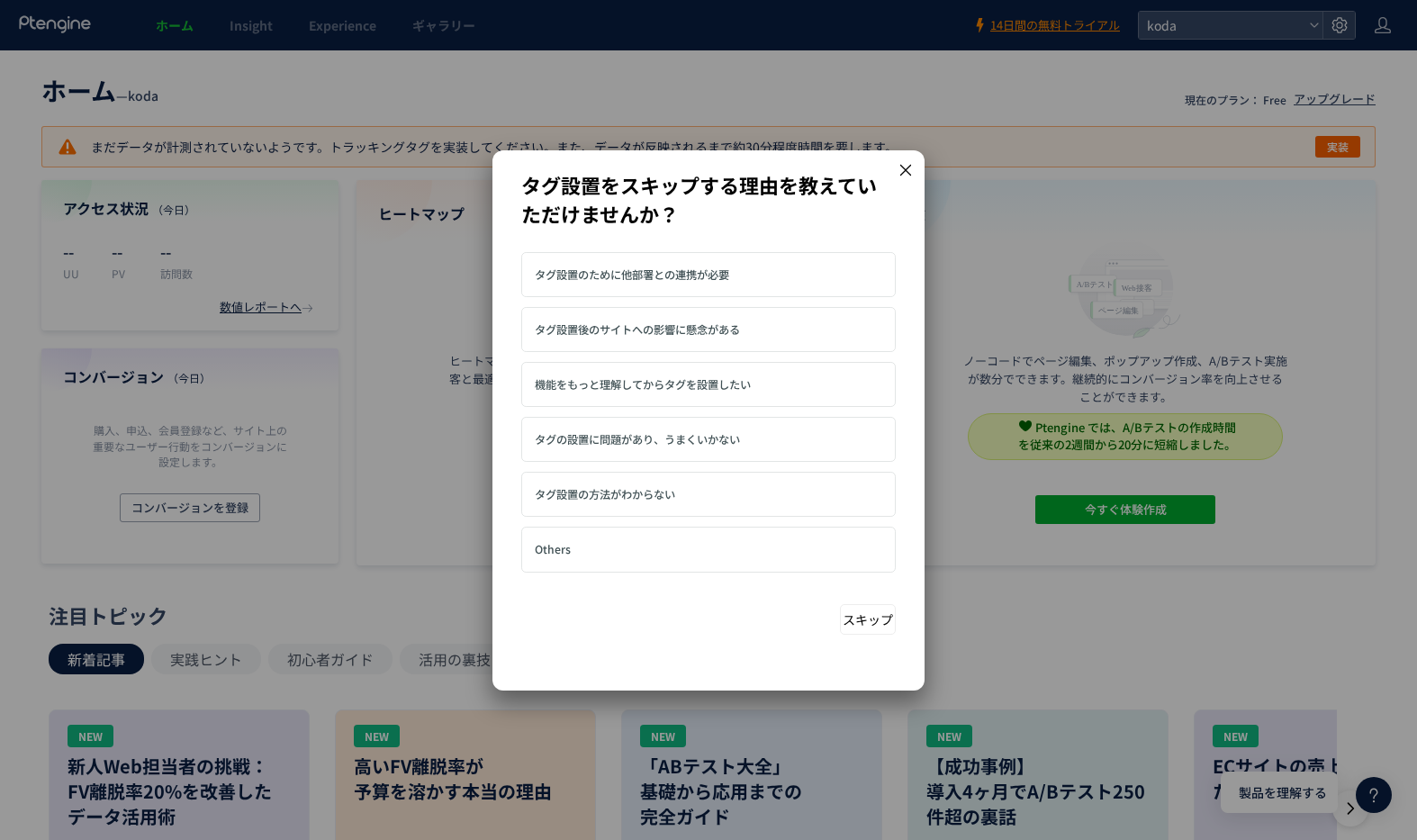 click on "機能をもっと理解してからタグを設置したい" at bounding box center (643, 384) 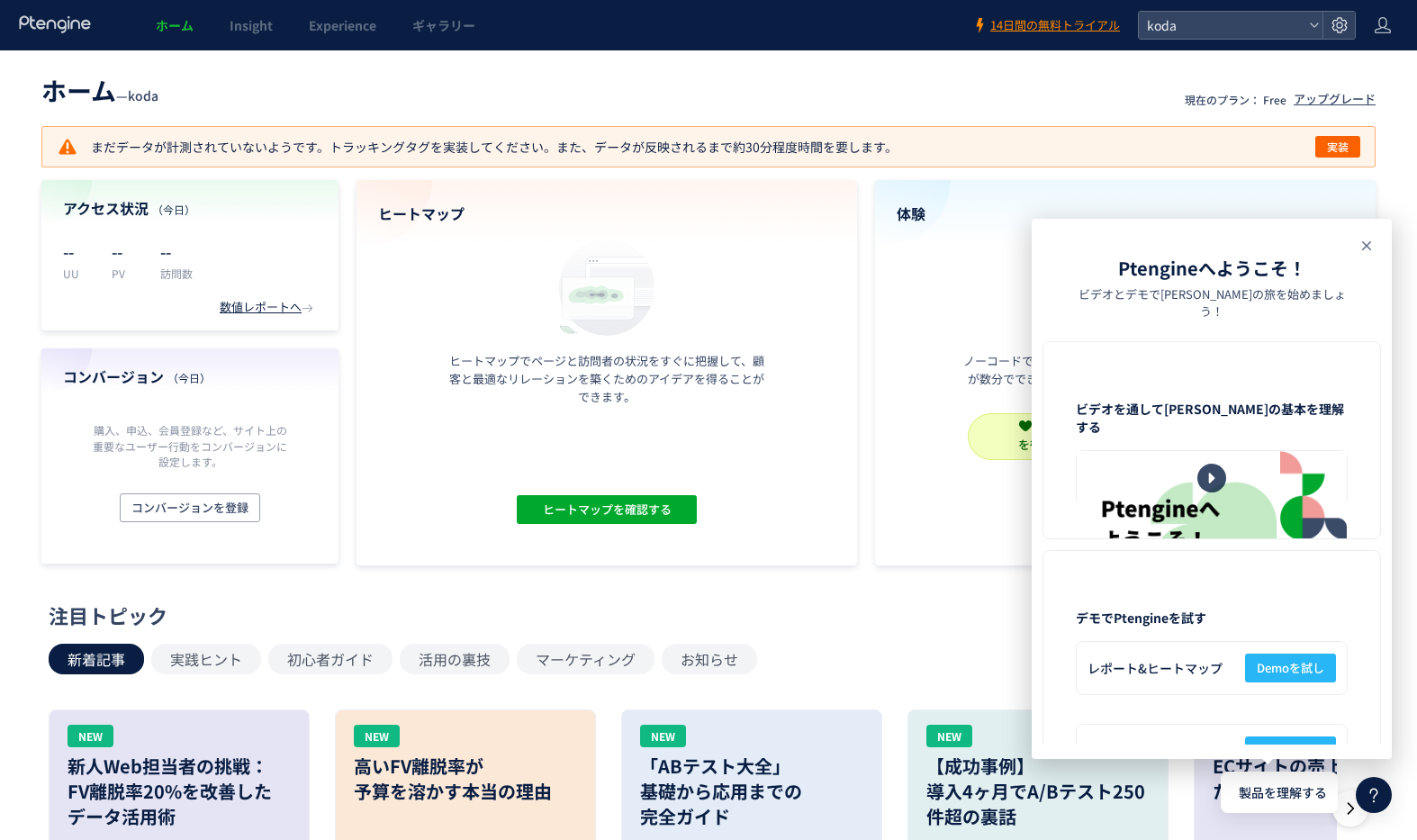 click 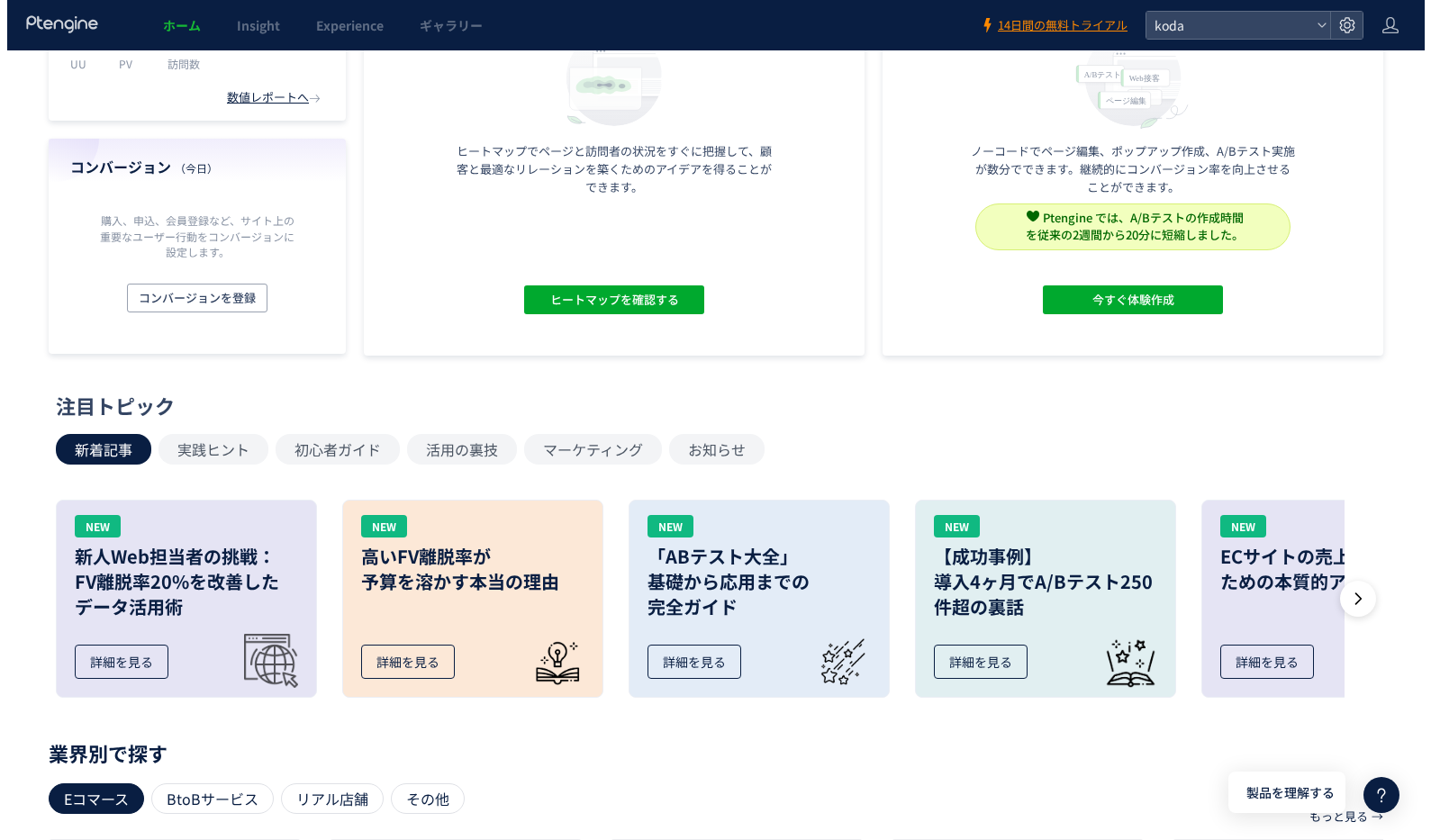 scroll, scrollTop: 0, scrollLeft: 0, axis: both 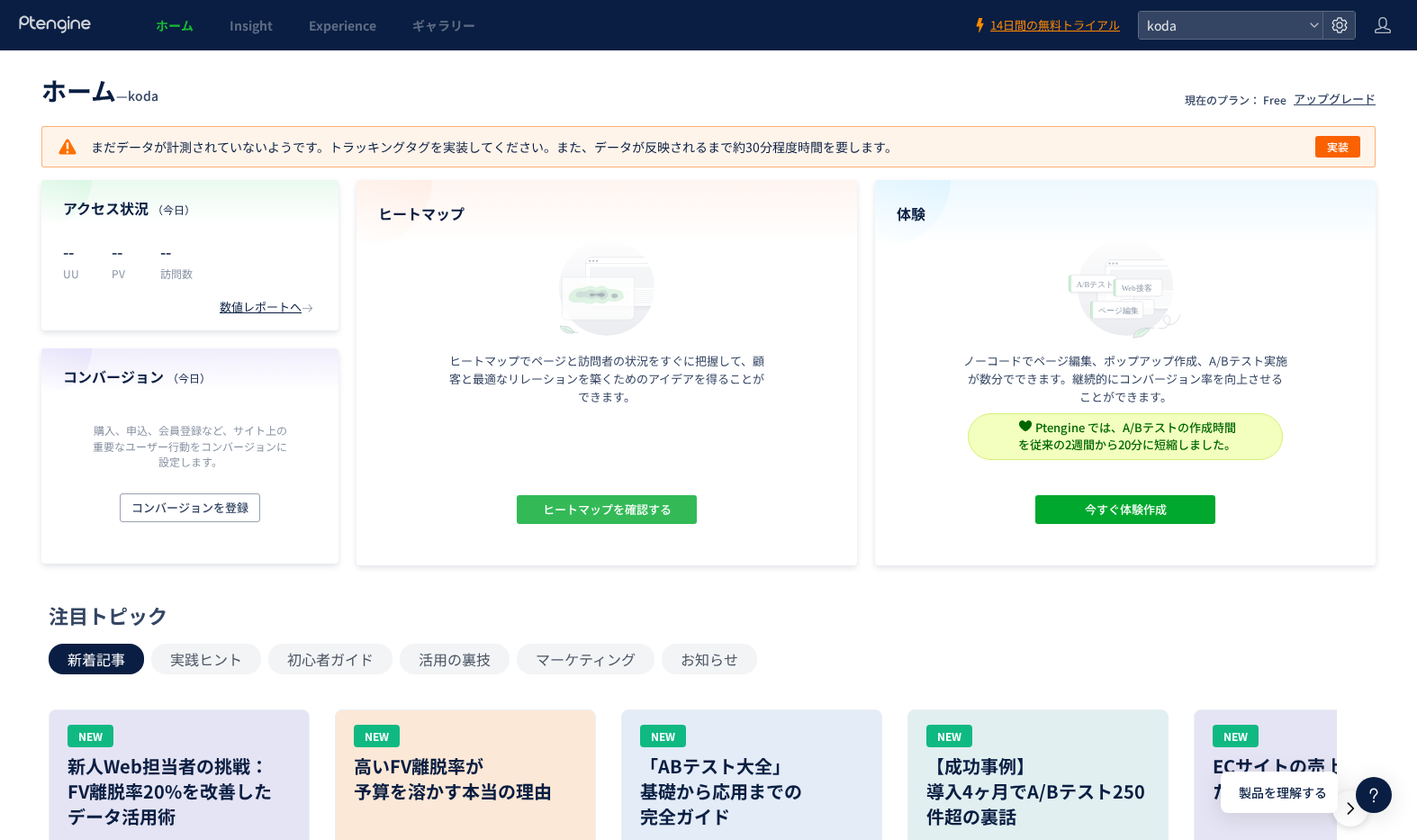 click on "ヒートマップを確認する" at bounding box center [607, 510] 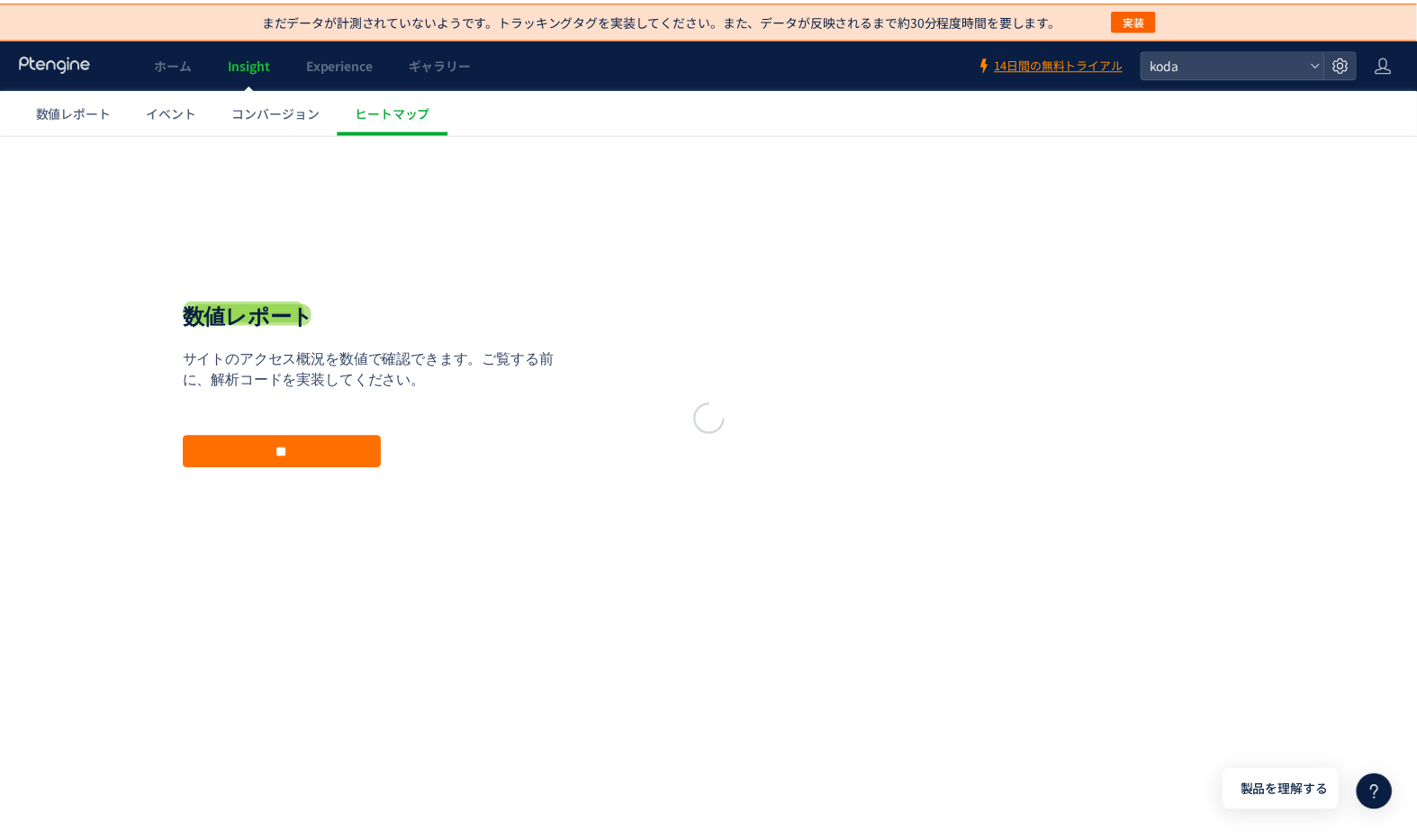 scroll, scrollTop: 0, scrollLeft: 0, axis: both 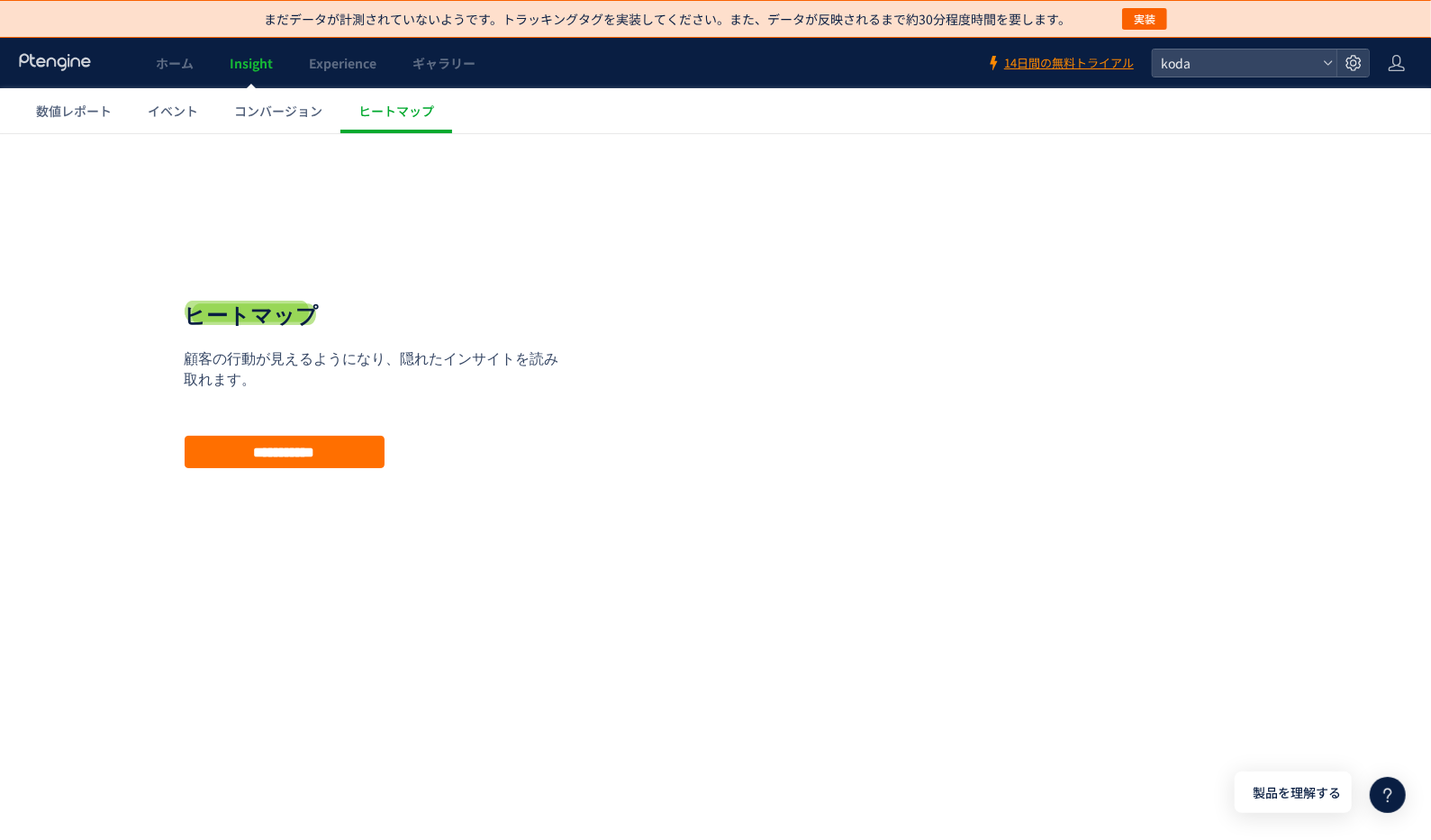 click on "**********" at bounding box center [378, 384] 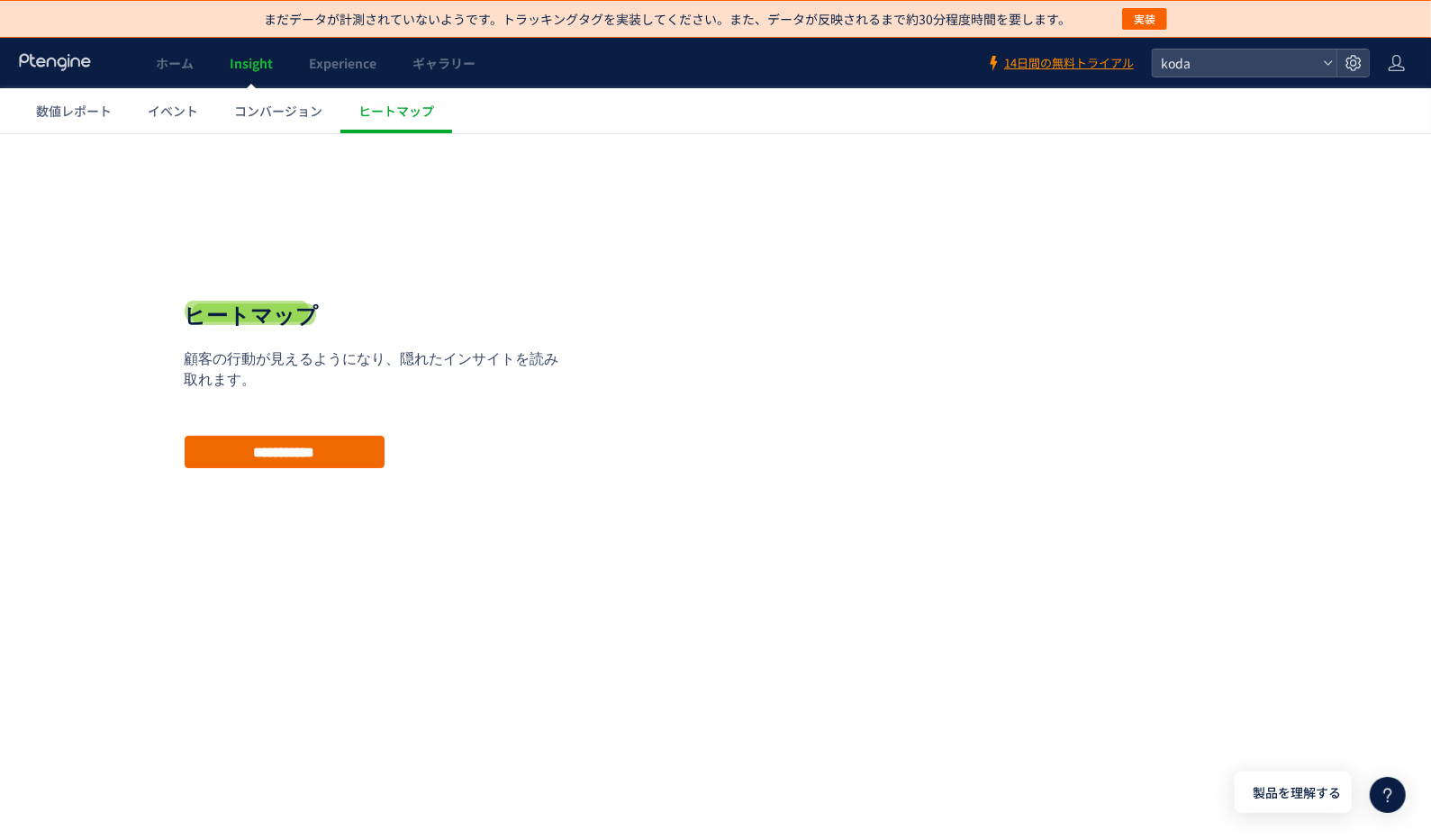 click on "**********" at bounding box center [285, 451] 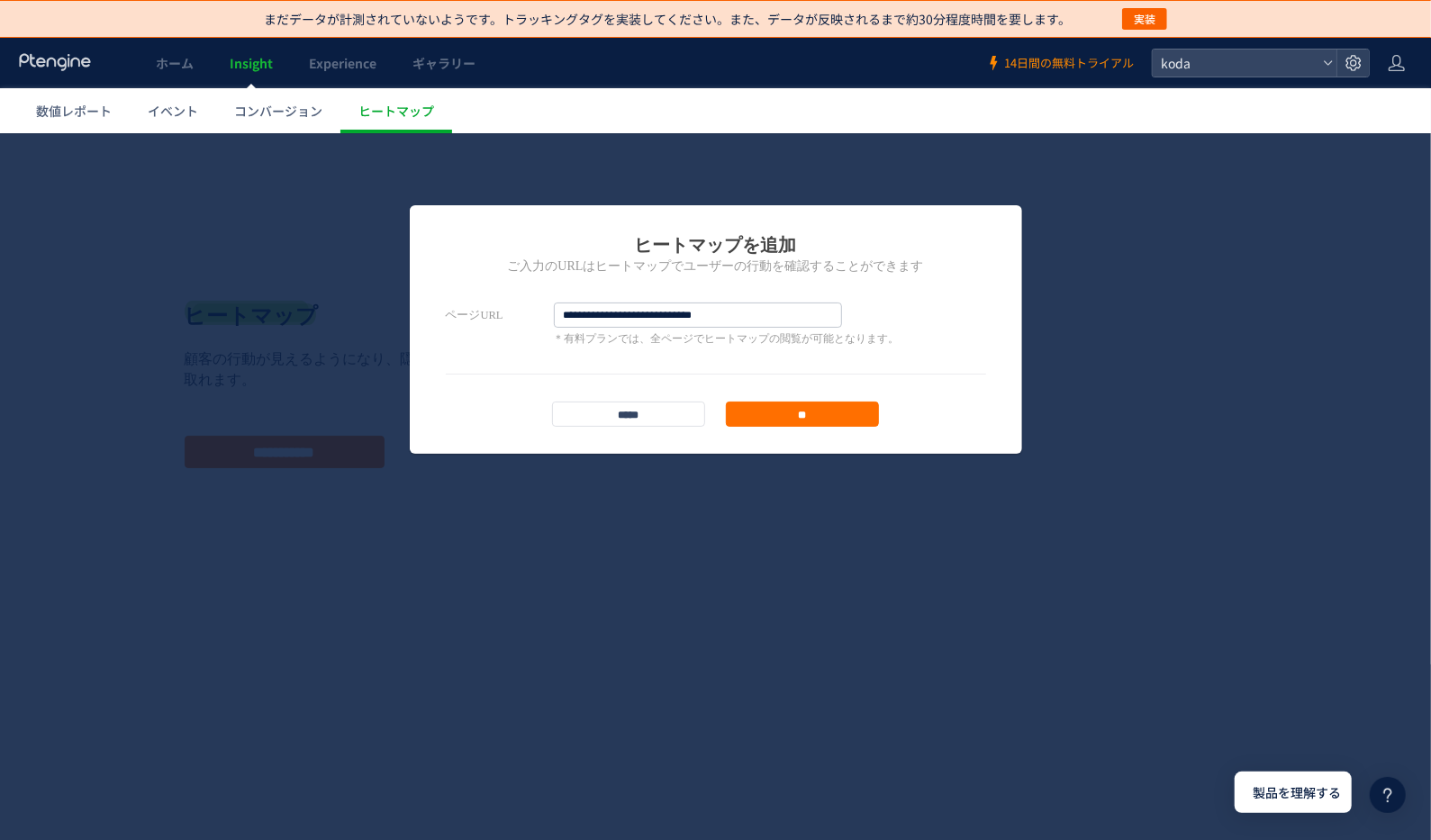 click on "14日間の無料トライアル" at bounding box center [1069, 63] 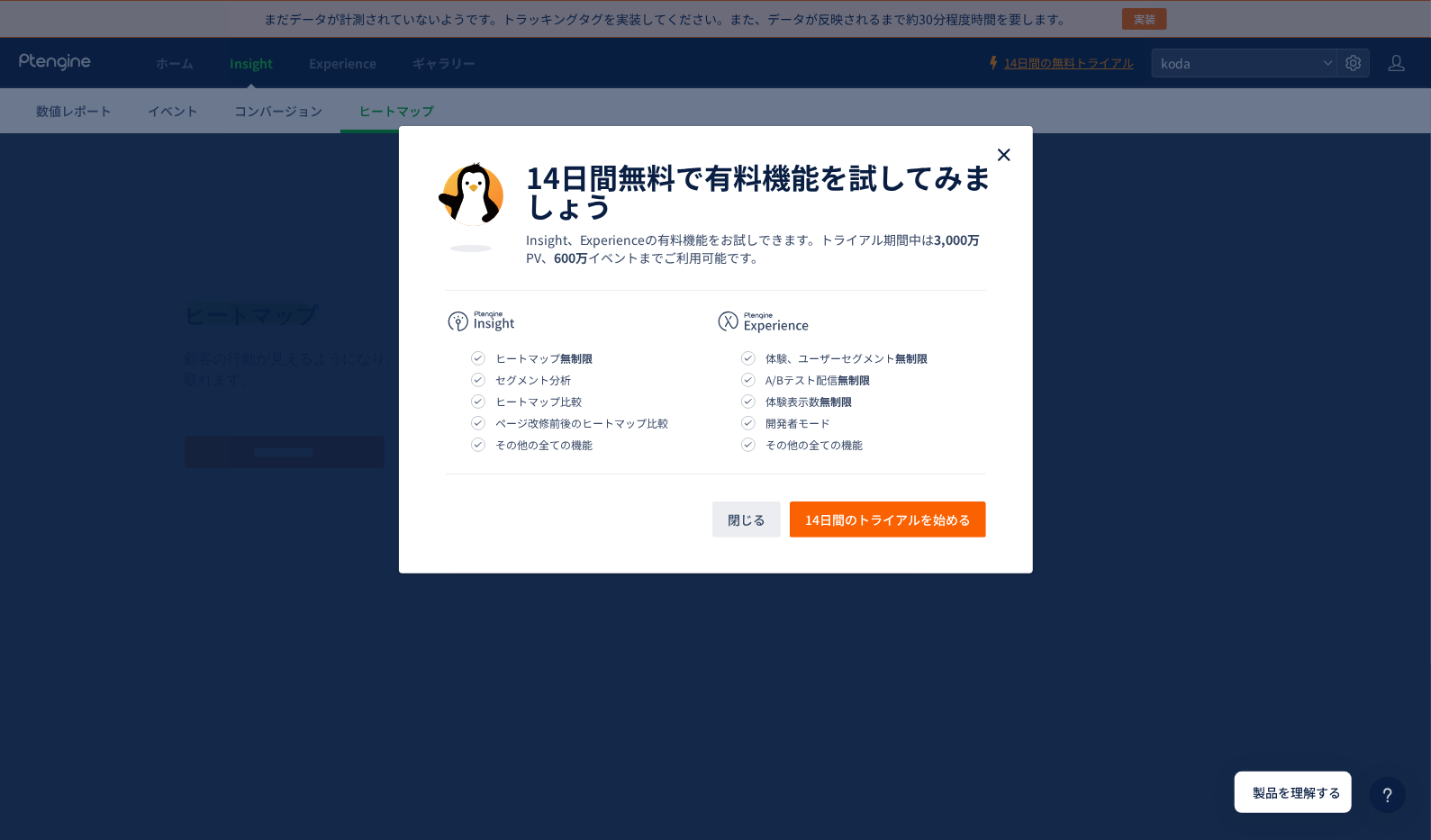 click 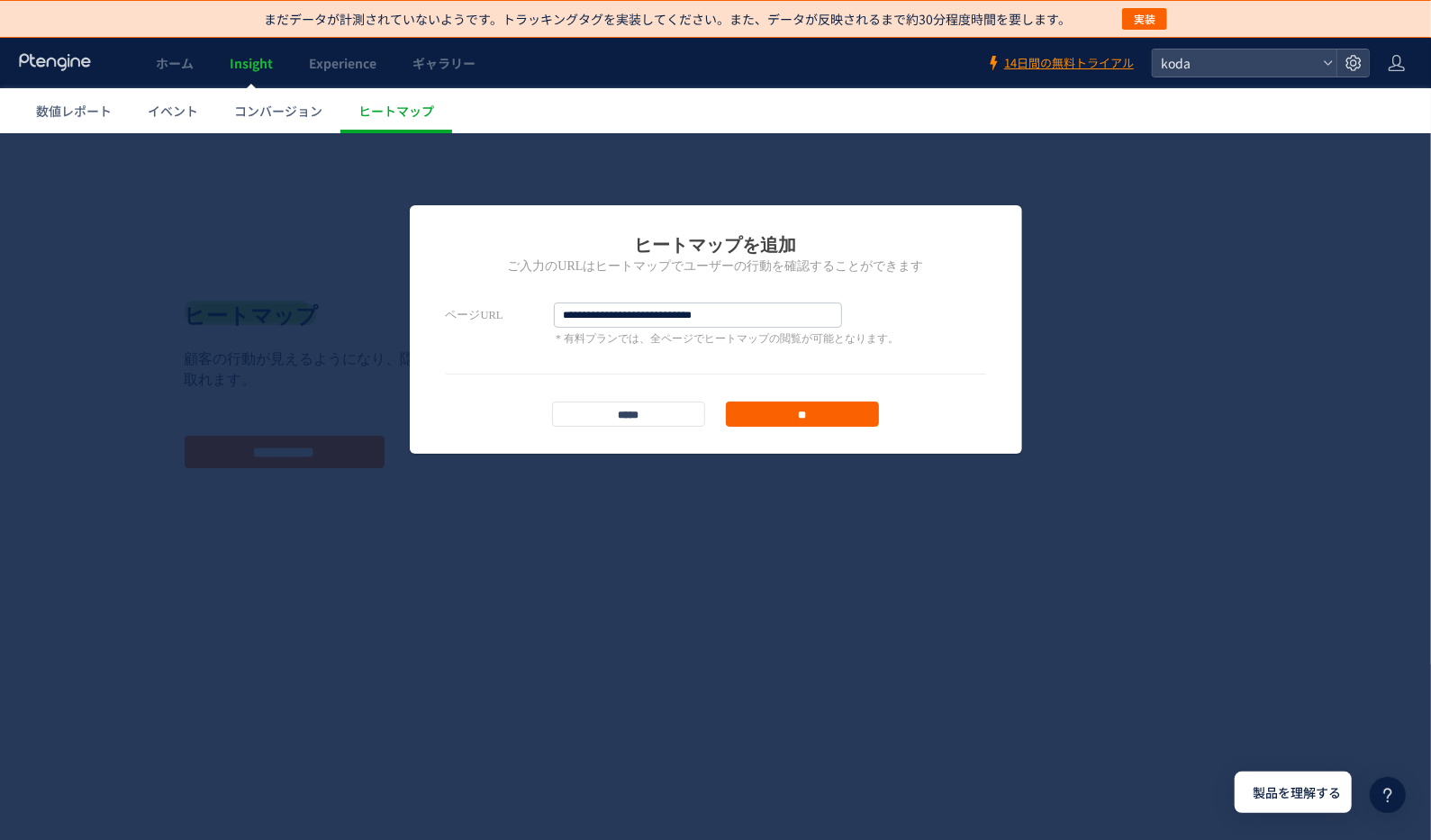 click on "**" at bounding box center (802, 413) 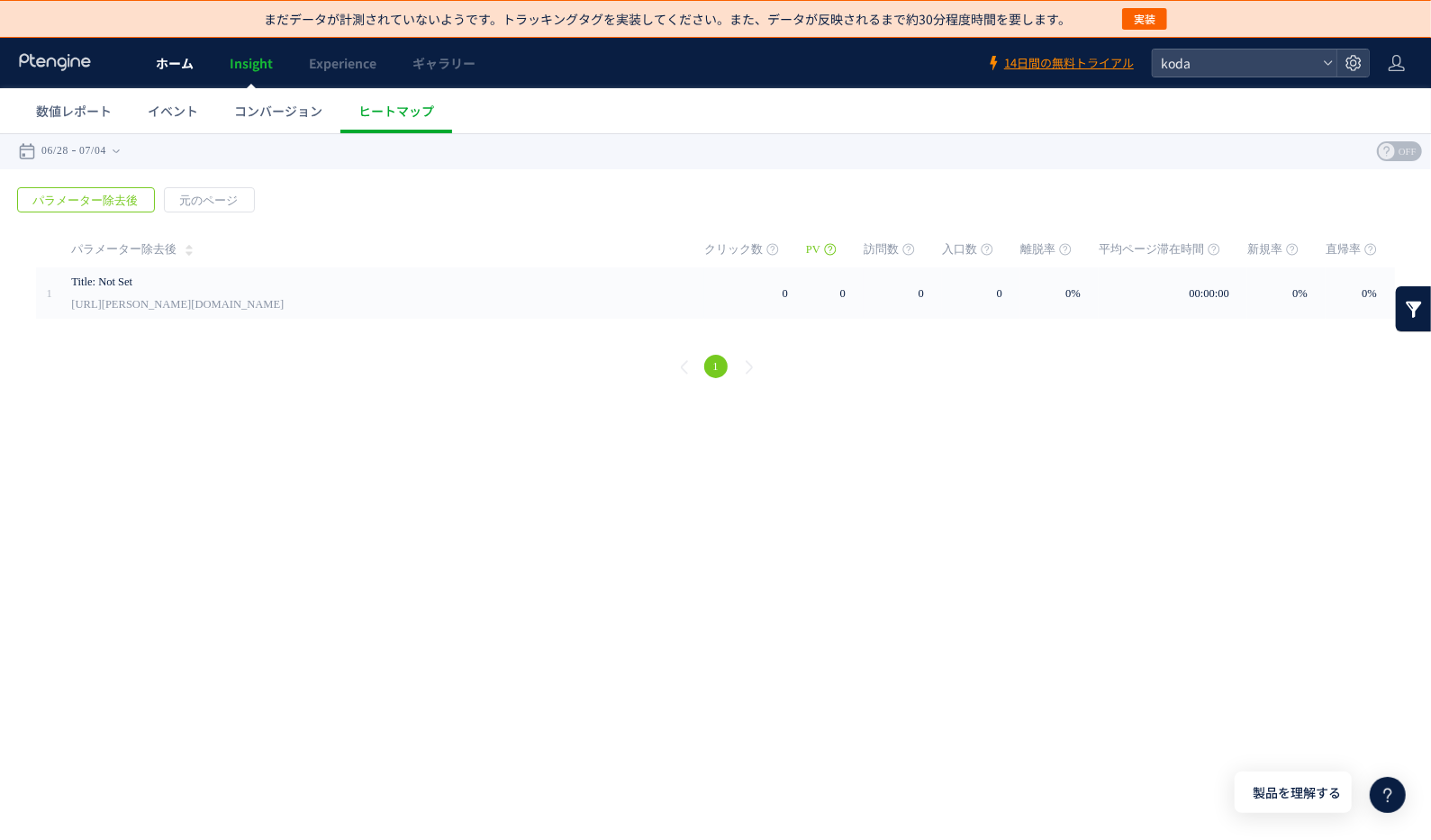 click on "ホーム" at bounding box center (175, 63) 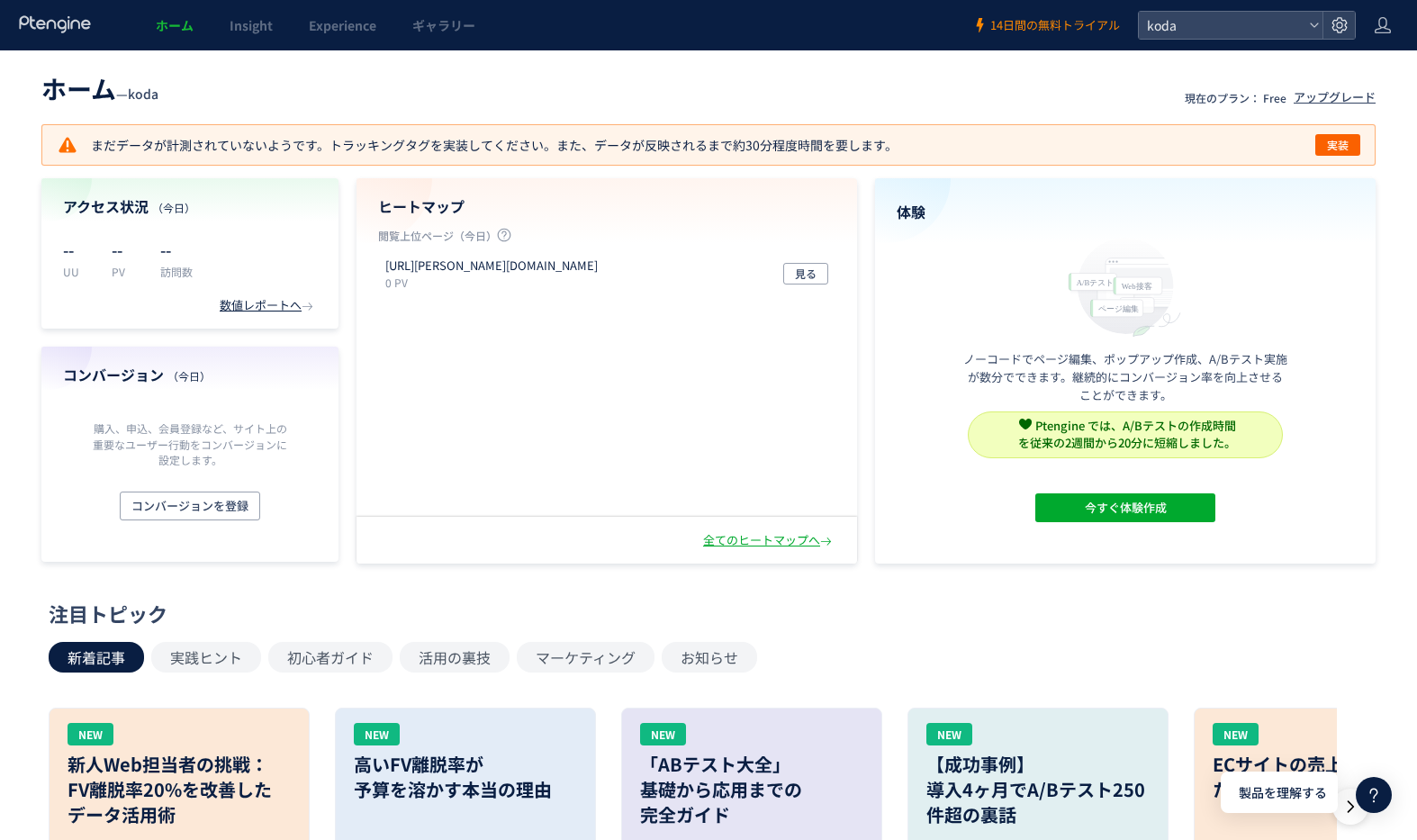 scroll, scrollTop: 0, scrollLeft: 0, axis: both 